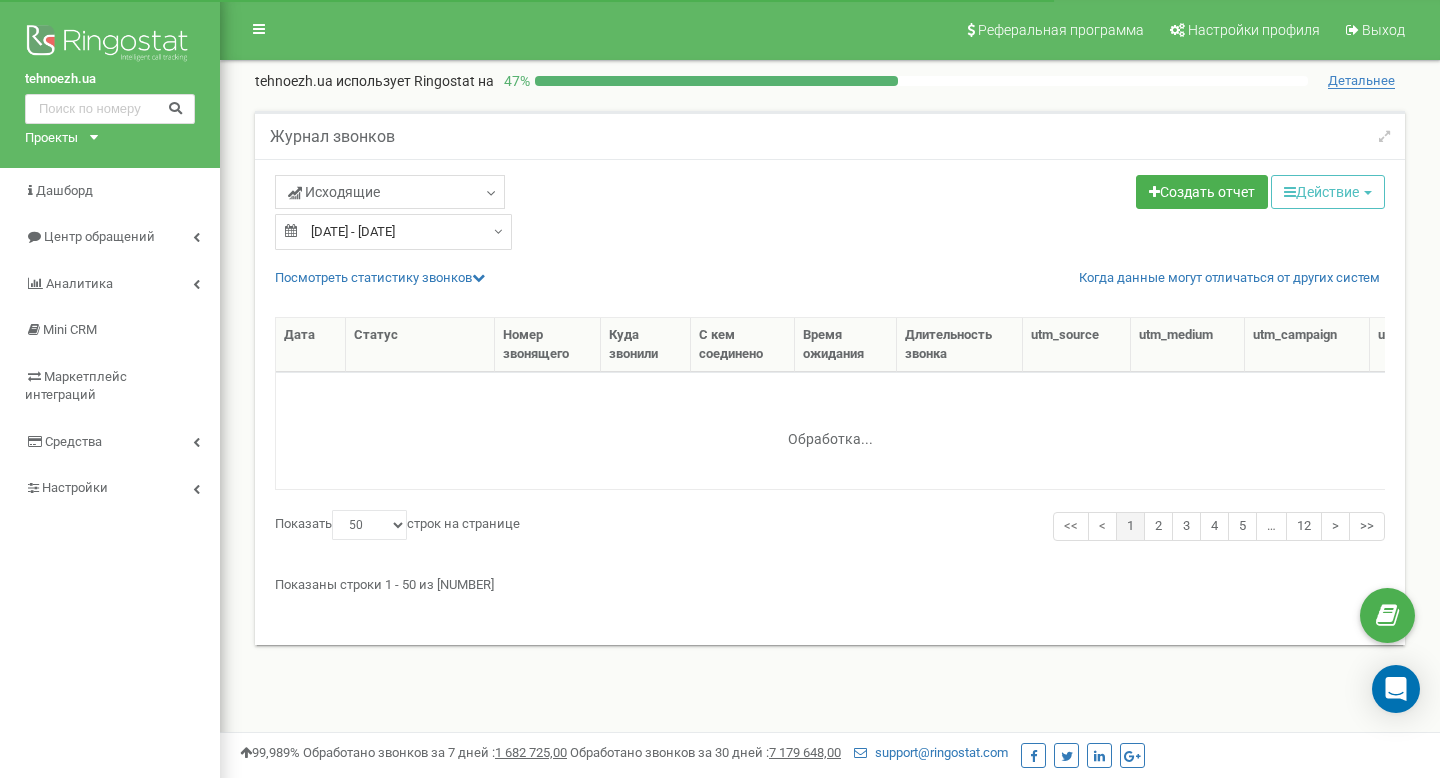 select on "50" 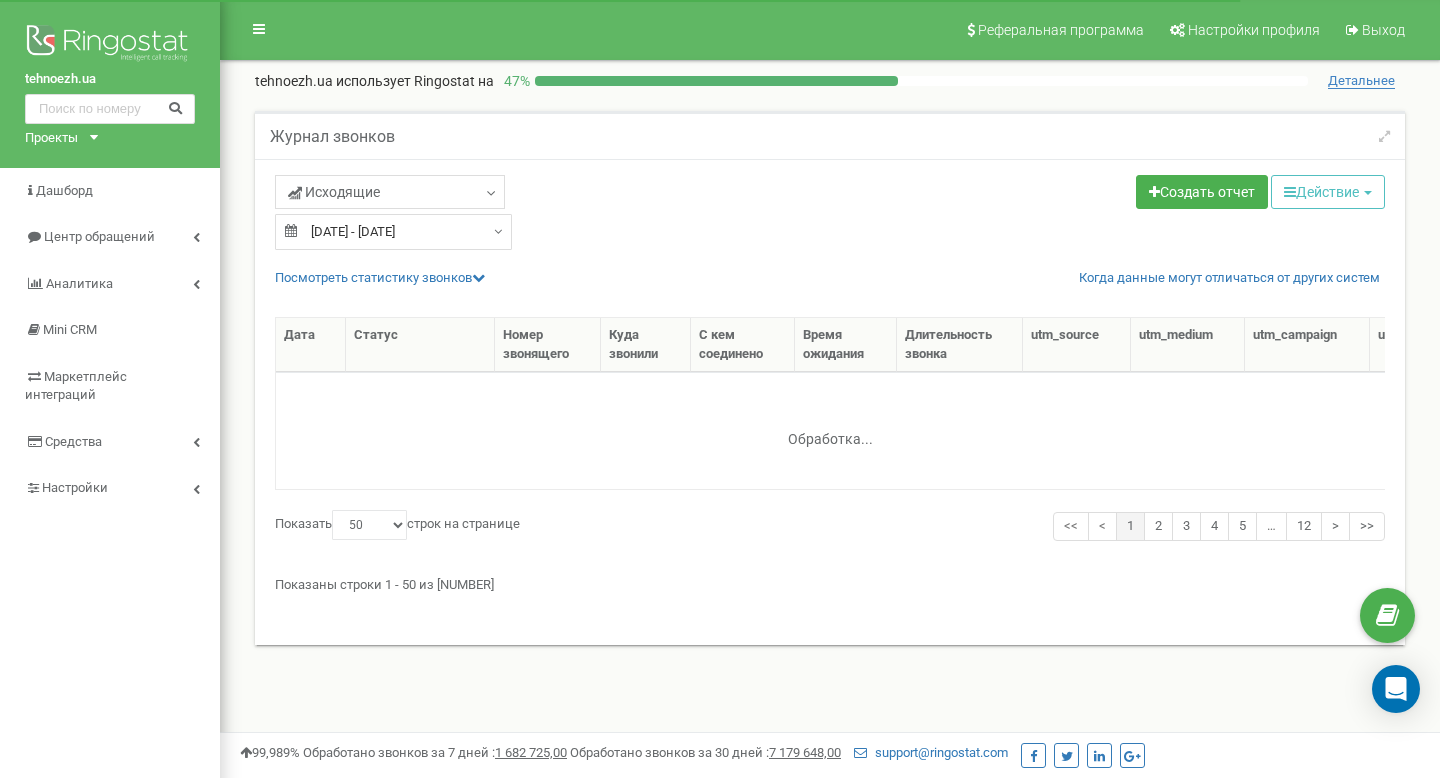 type on "[DATE]" 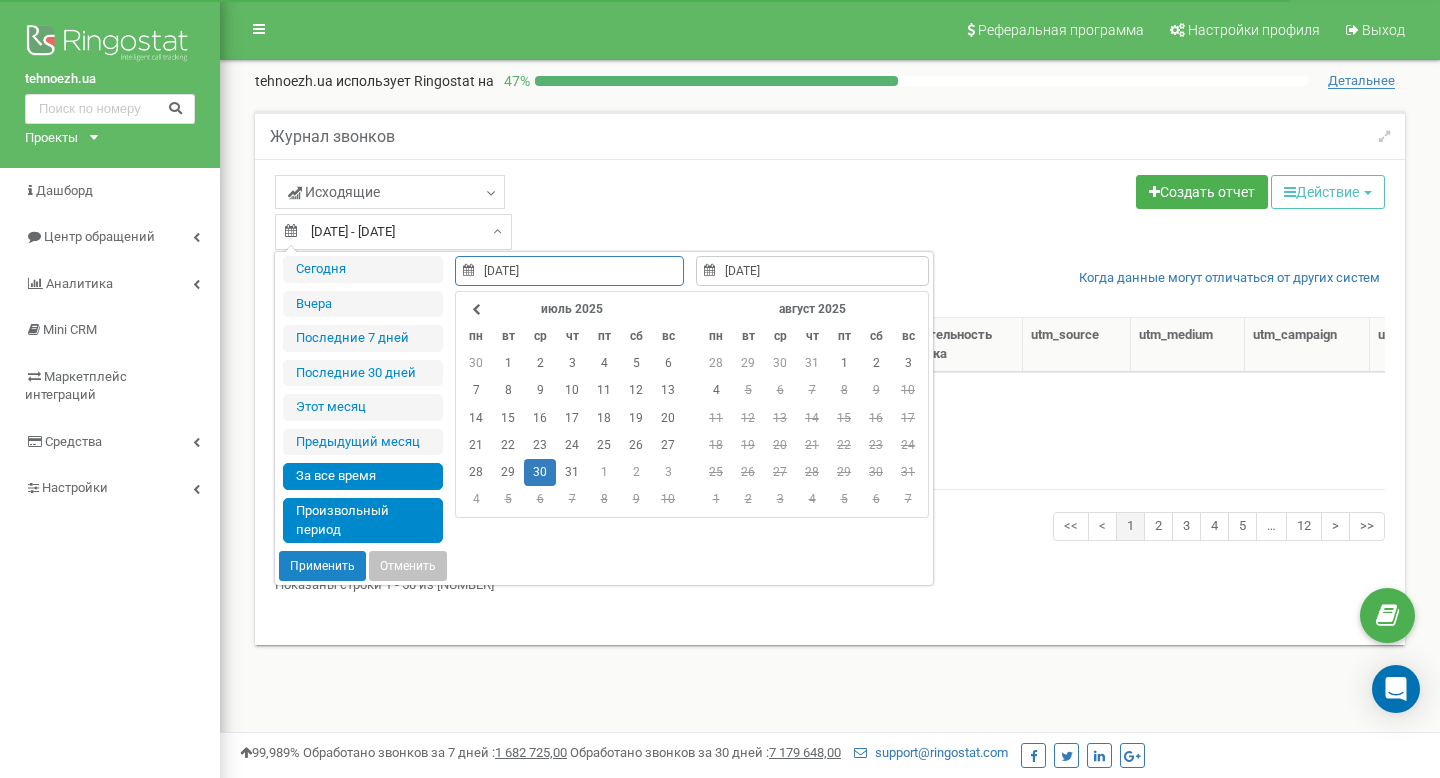 type on "10.12.2018" 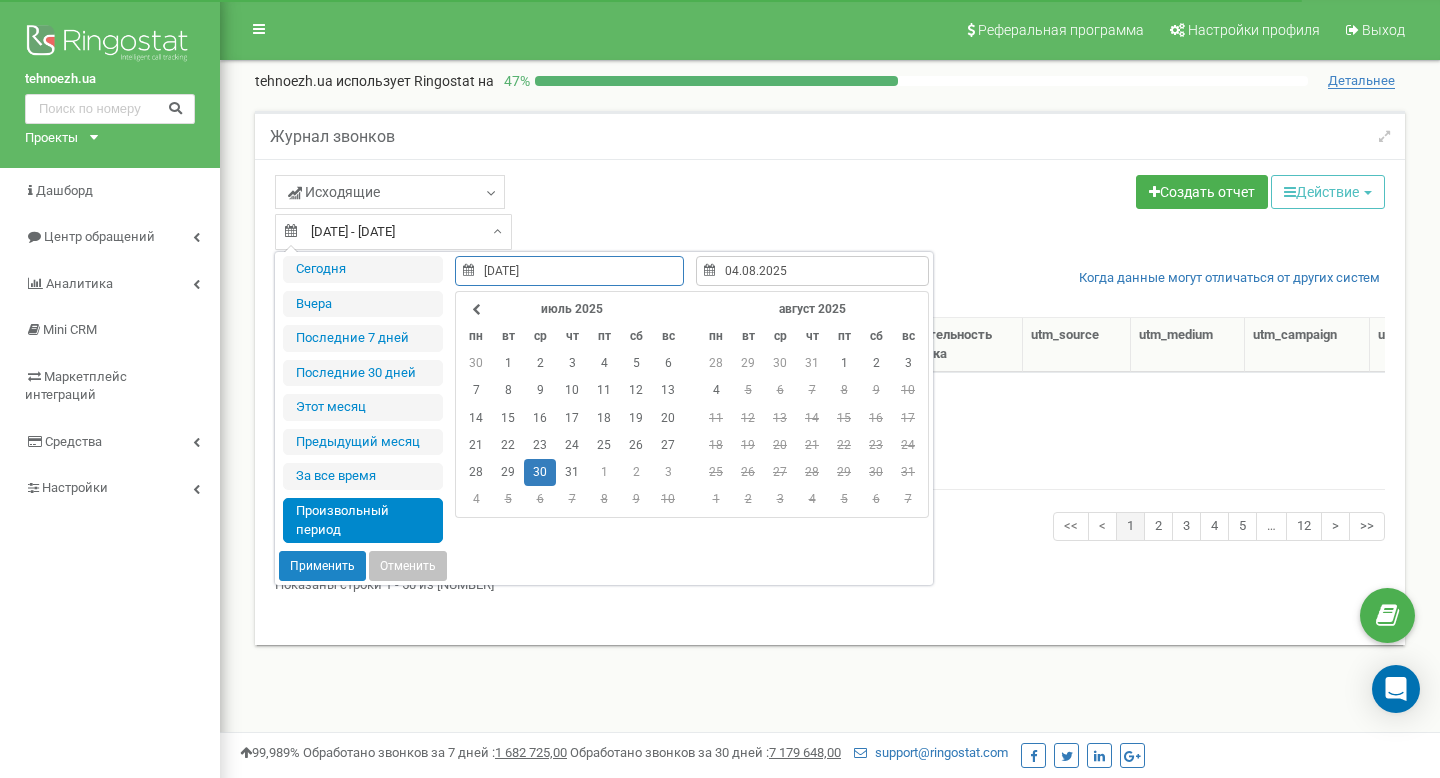 type on "30.07.2025" 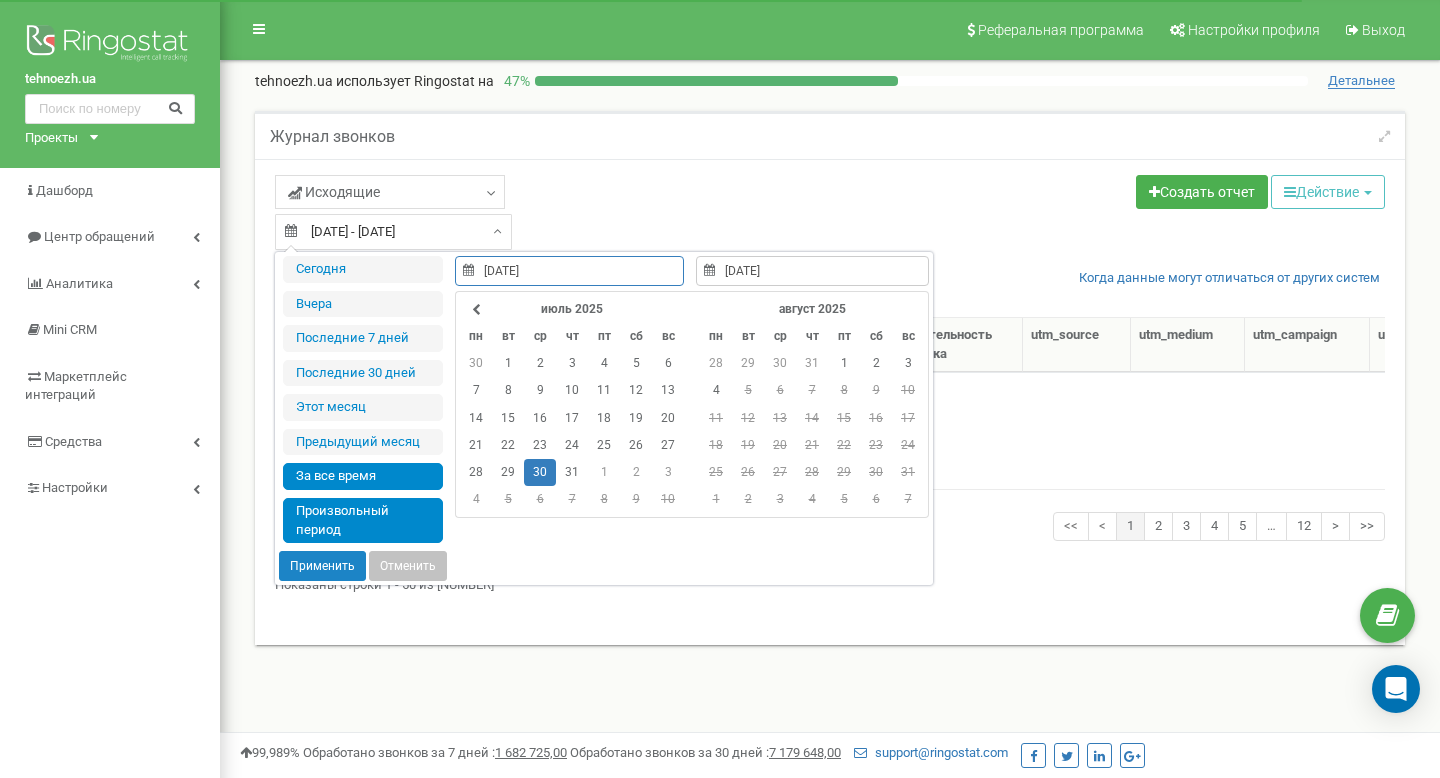 type on "10.12.2018" 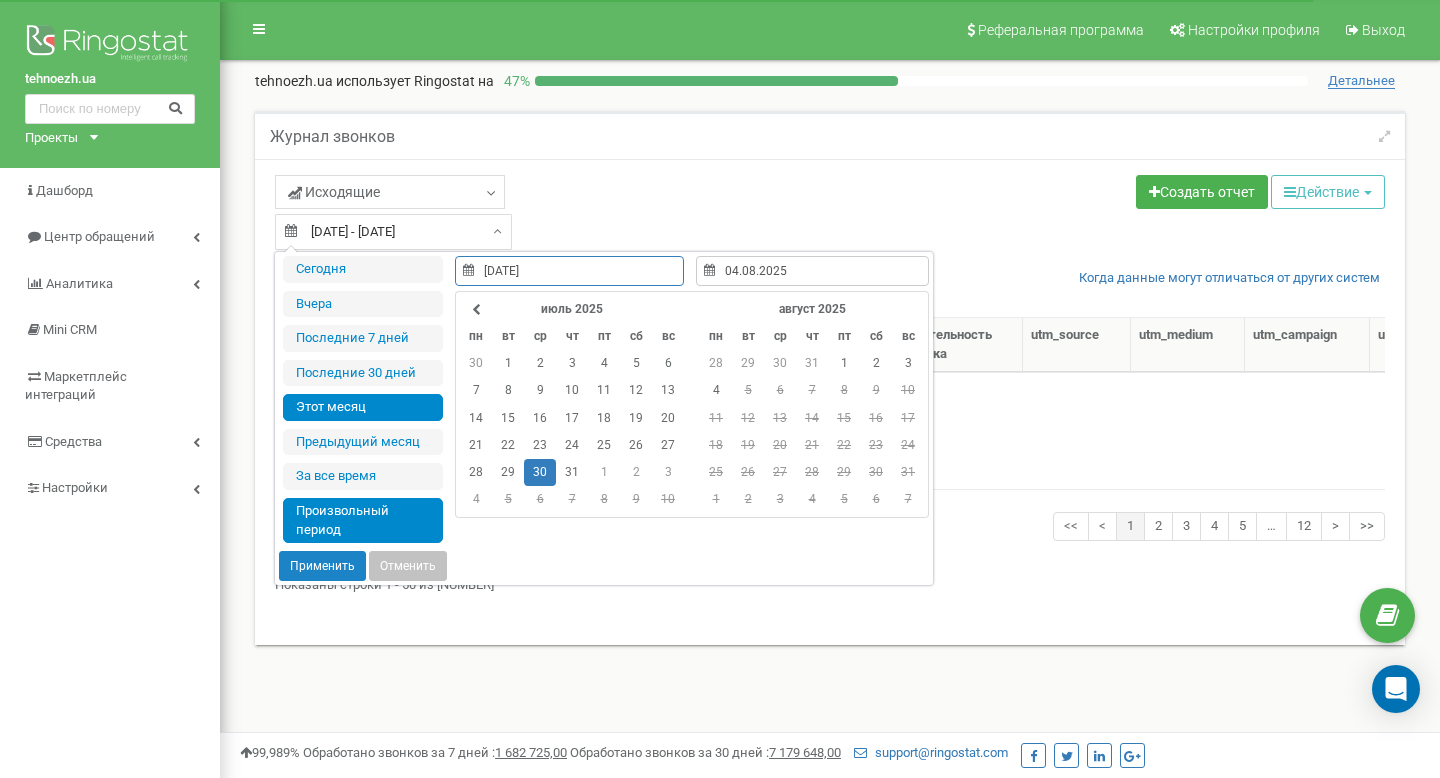 type on "30.07.2025" 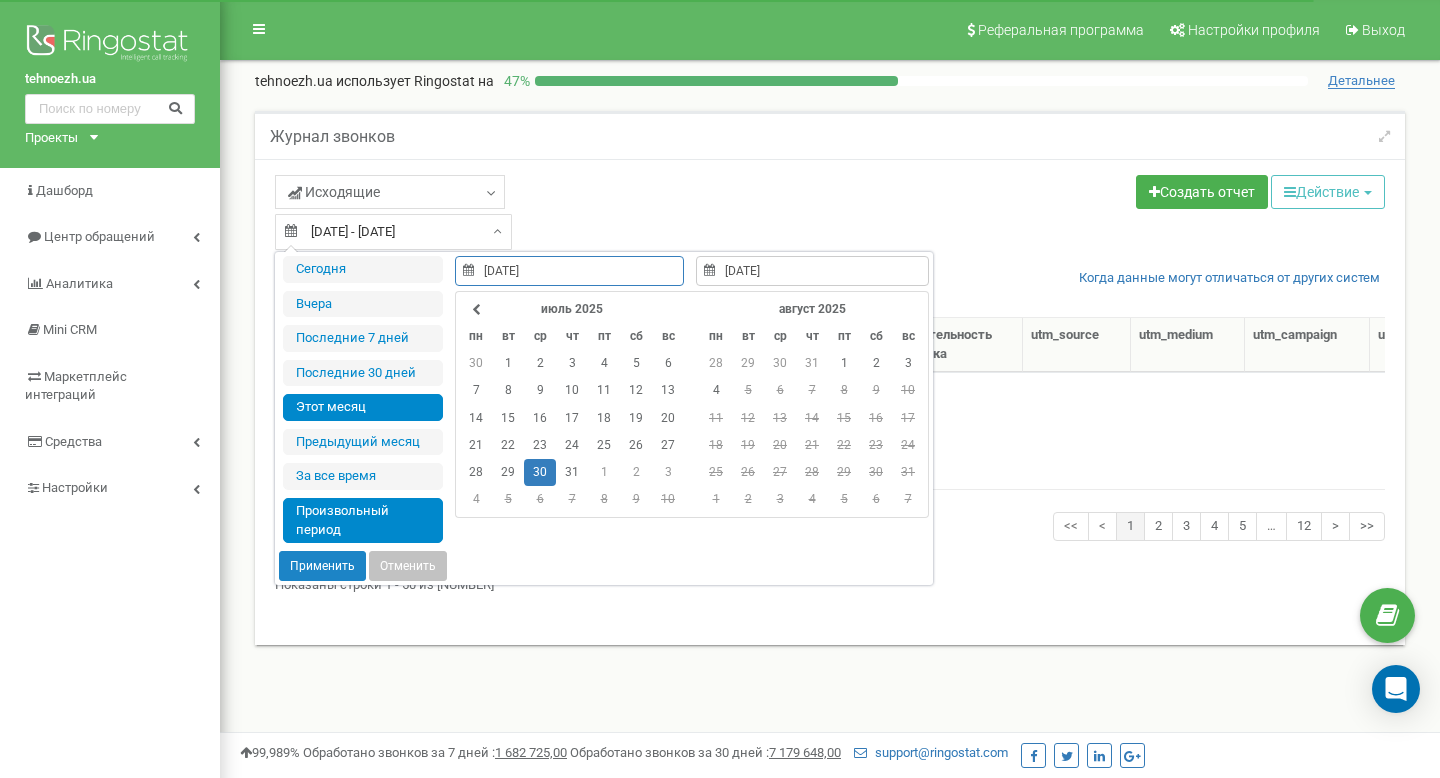 type on "01.07.2025" 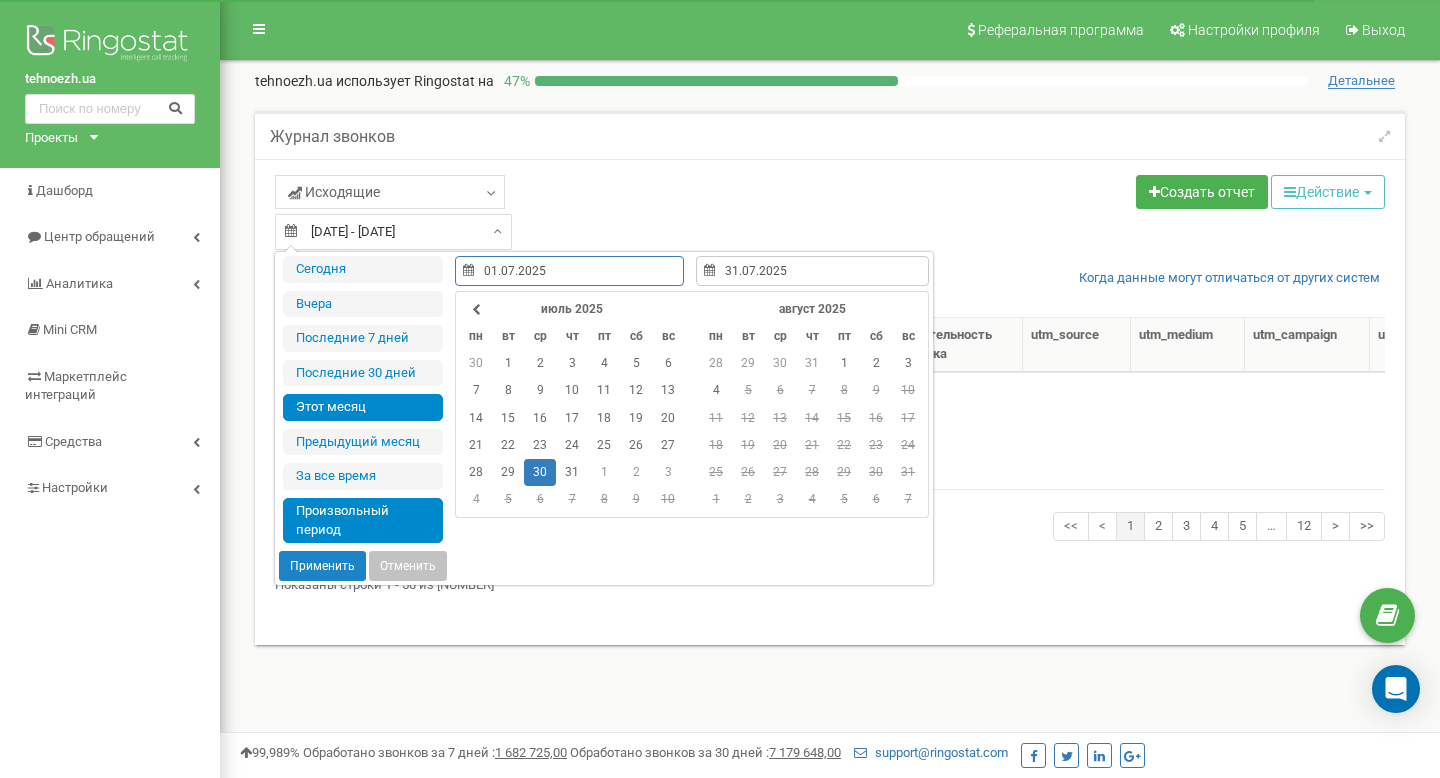 type on "30.07.2025" 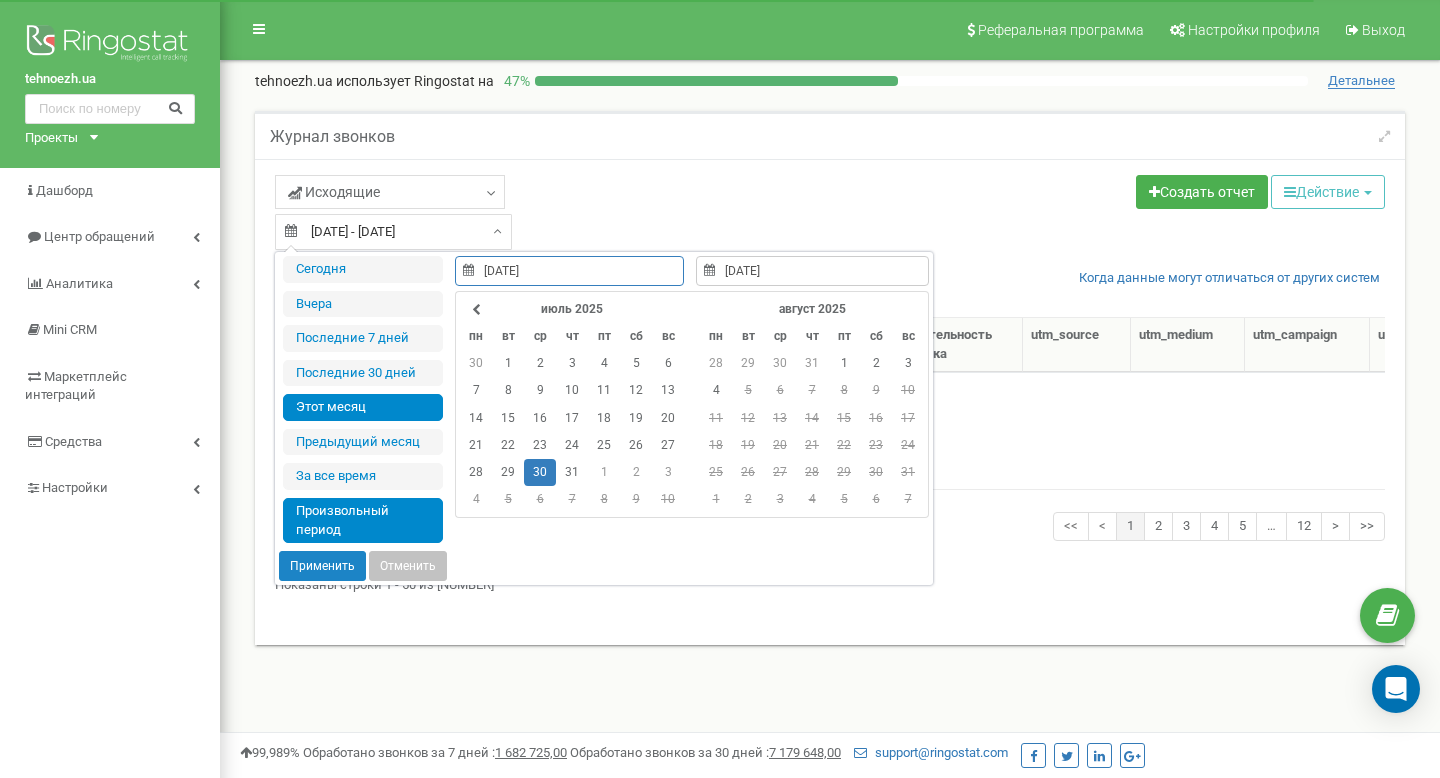 type on "01.08.2025" 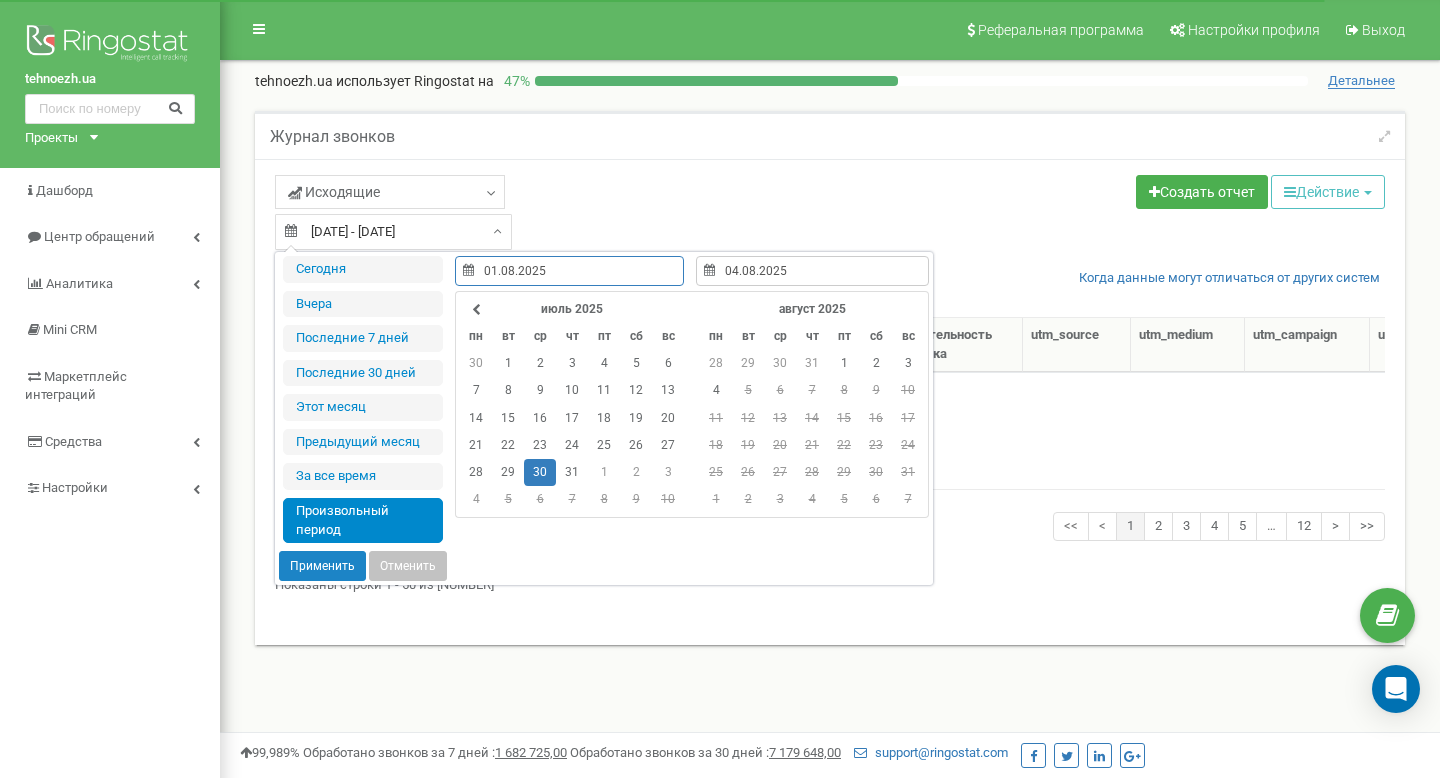 type on "06.07.2025" 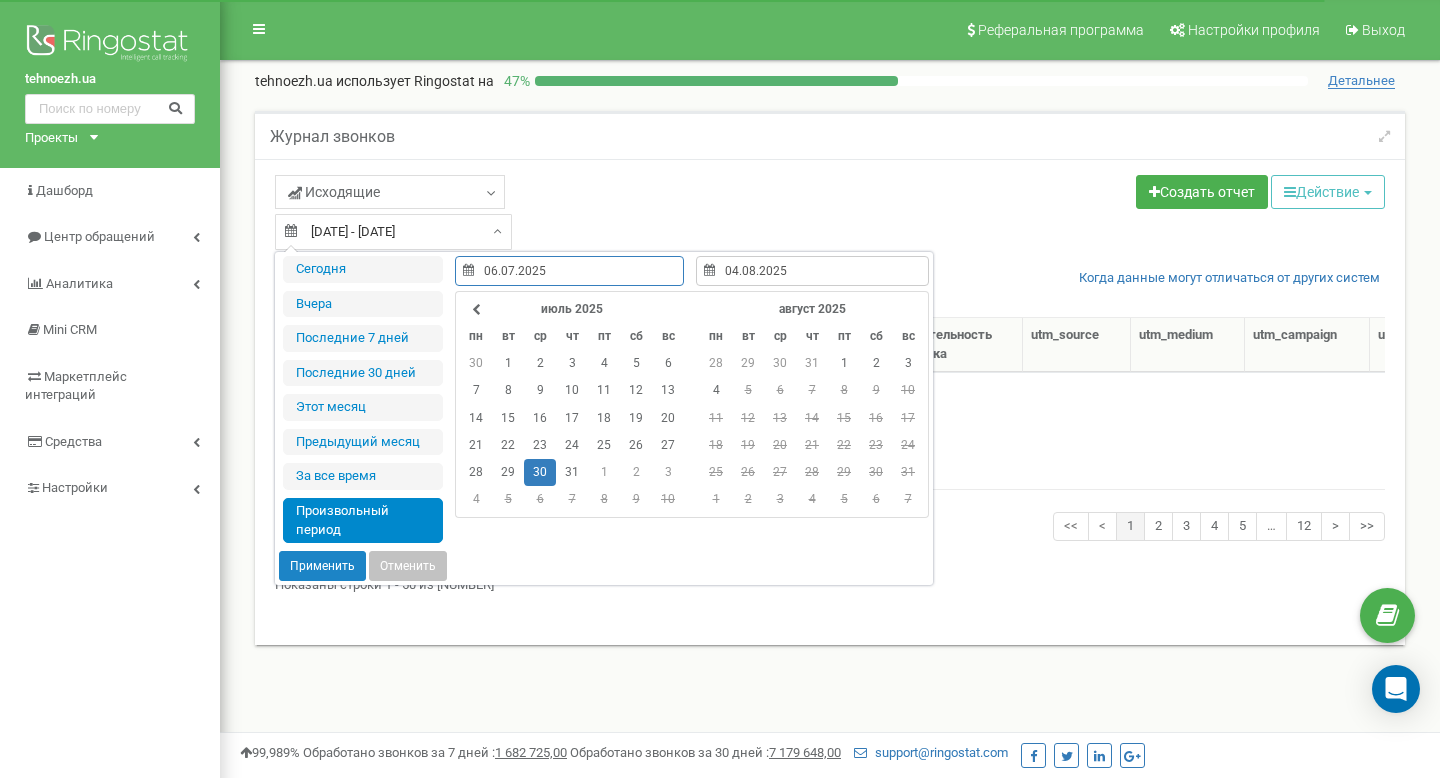type on "30.07.2025" 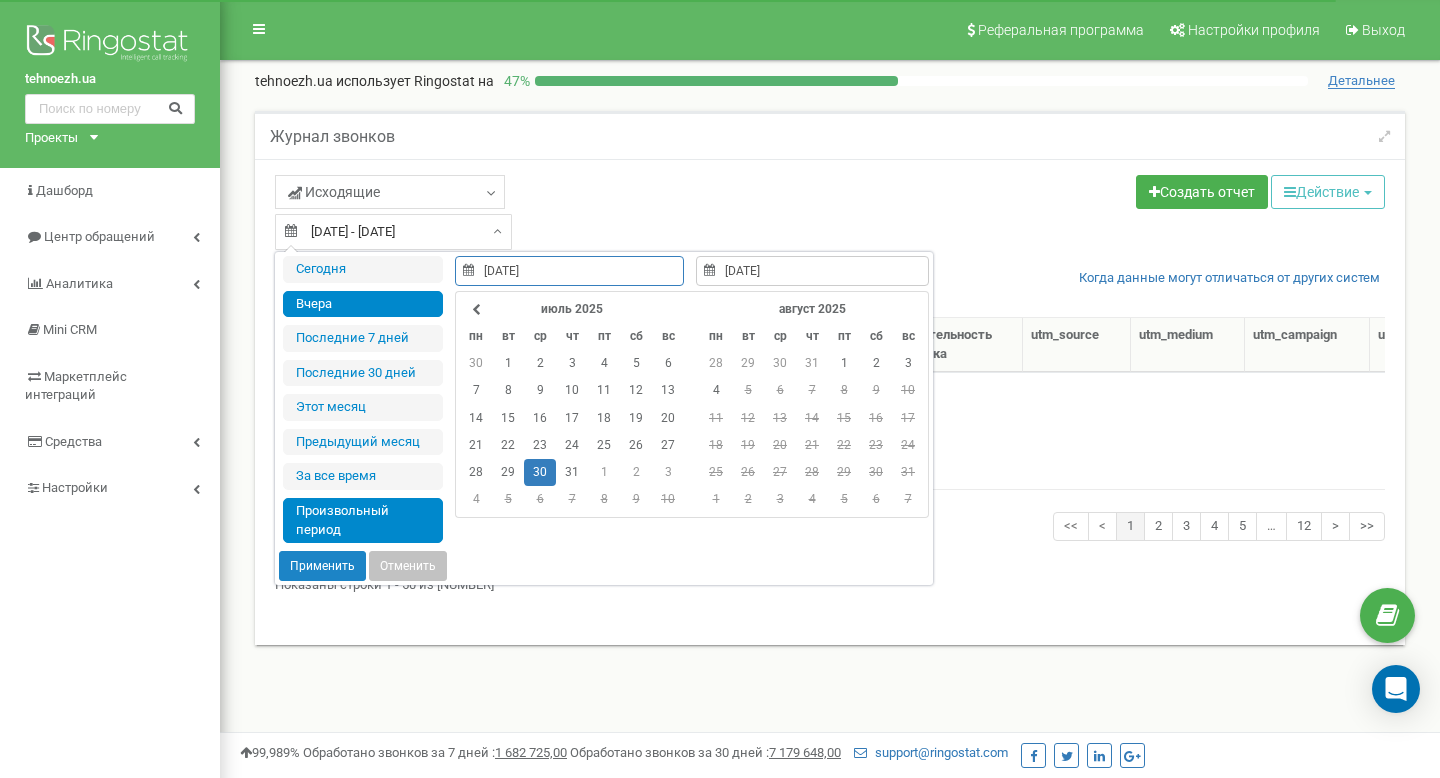 type on "29.07.2025" 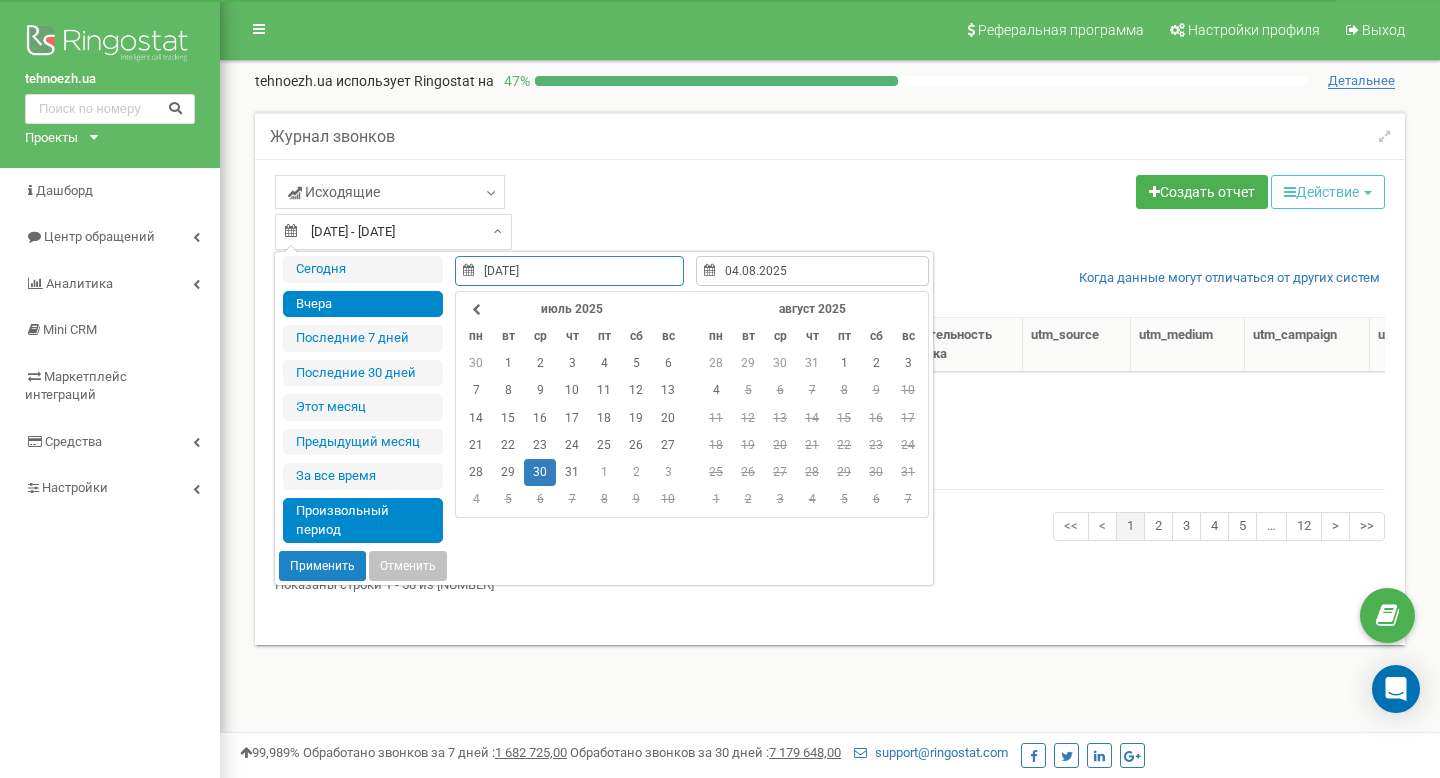 type on "30.07.2025" 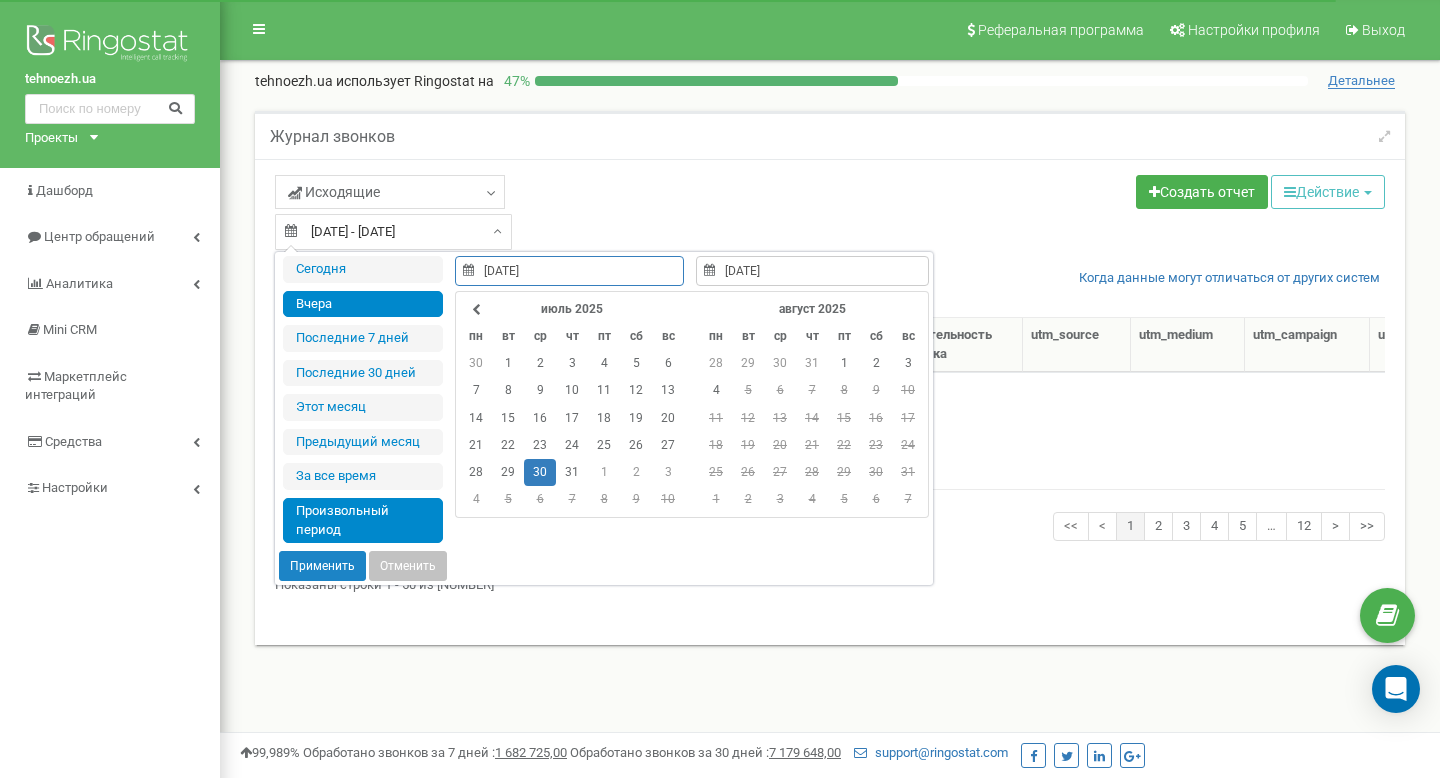 type on "03.08.2025" 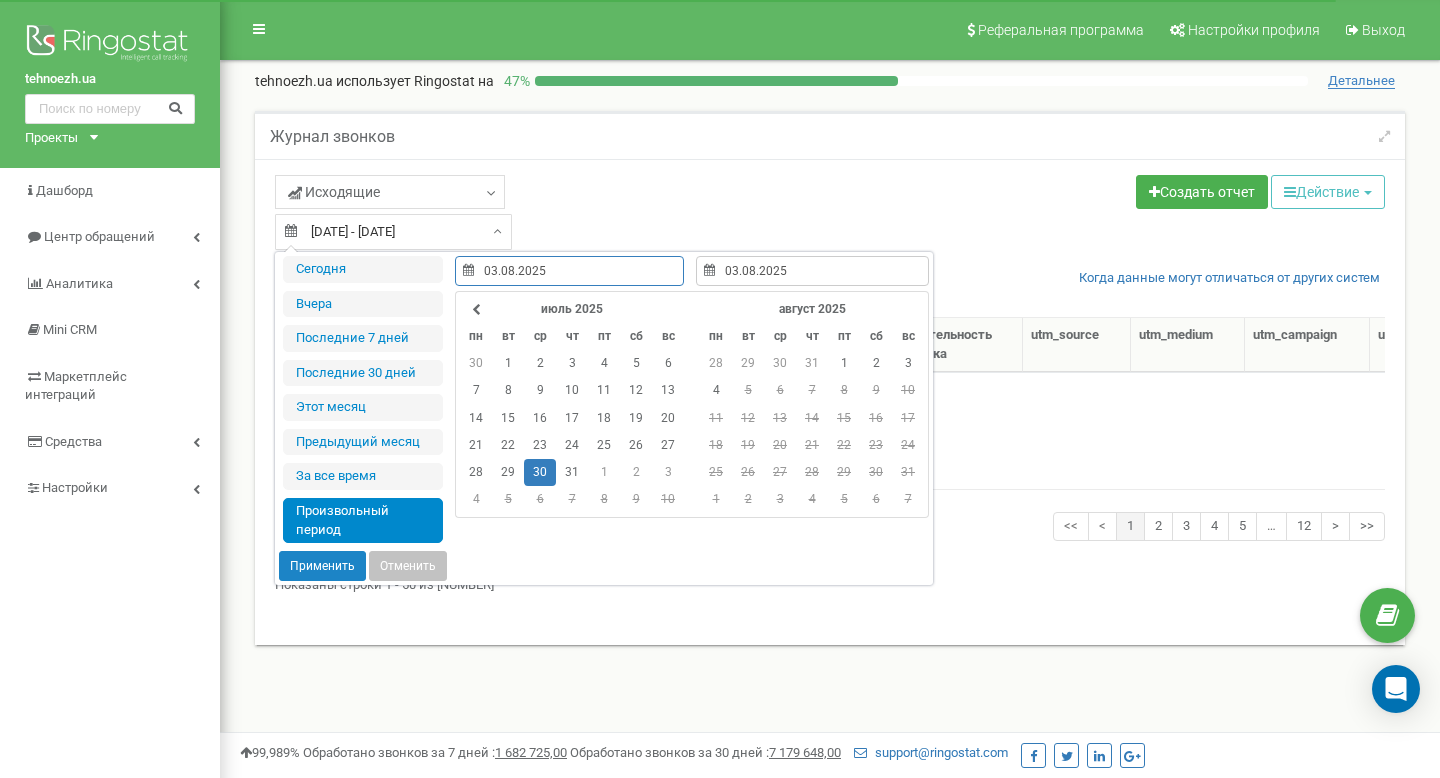 type on "30.07.2025" 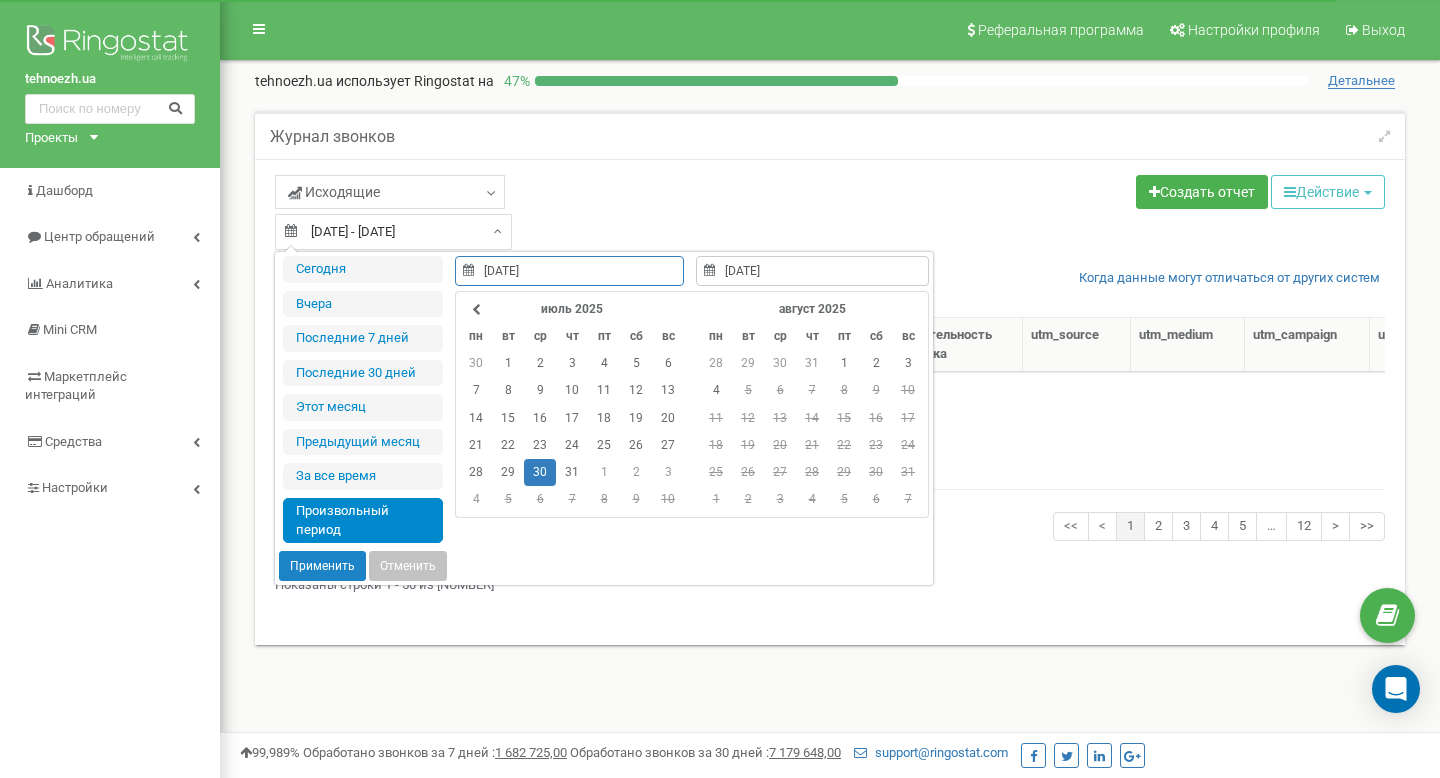 type on "04.08.2025" 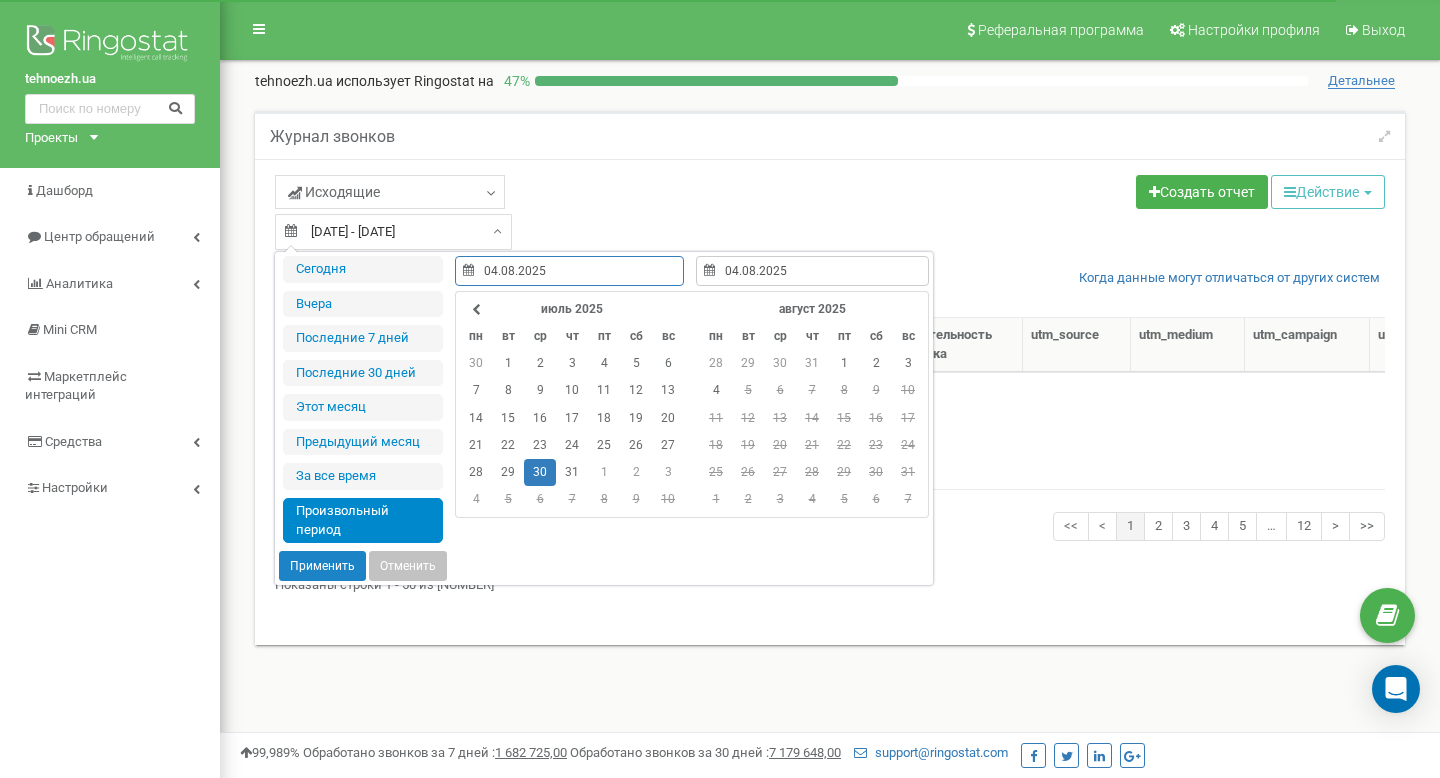 type on "30.07.2025" 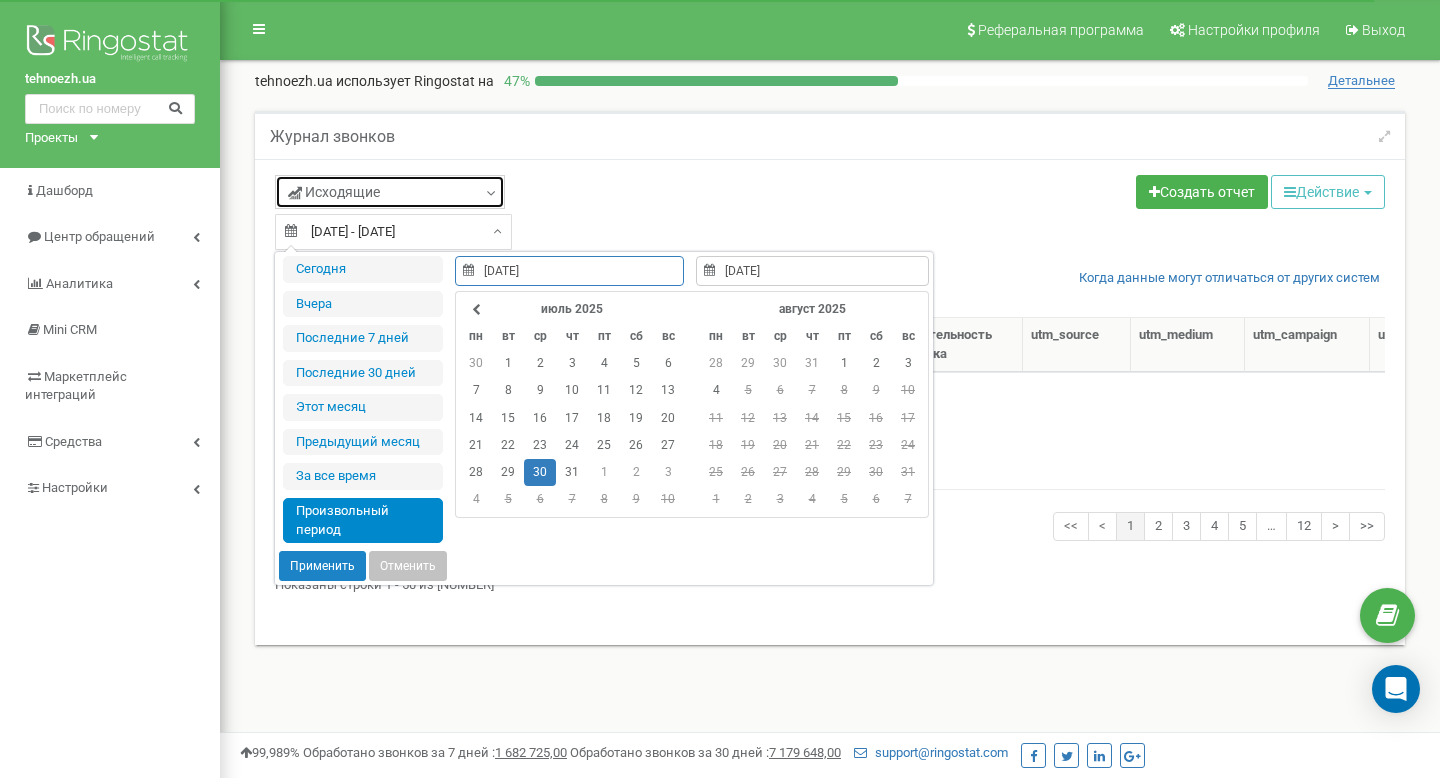 click on "Исходящие" at bounding box center [390, 192] 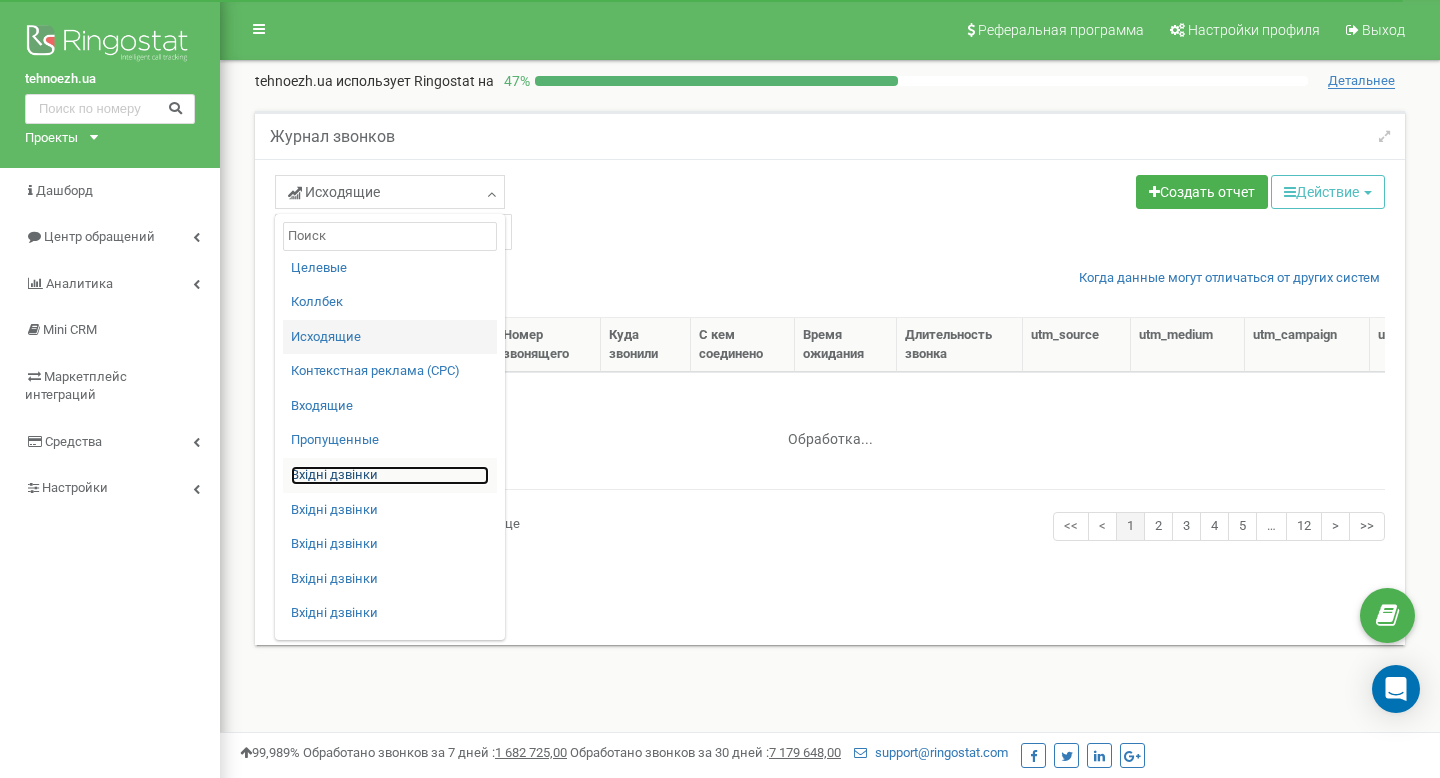 click on "Вхідні дзвінки" at bounding box center (390, 475) 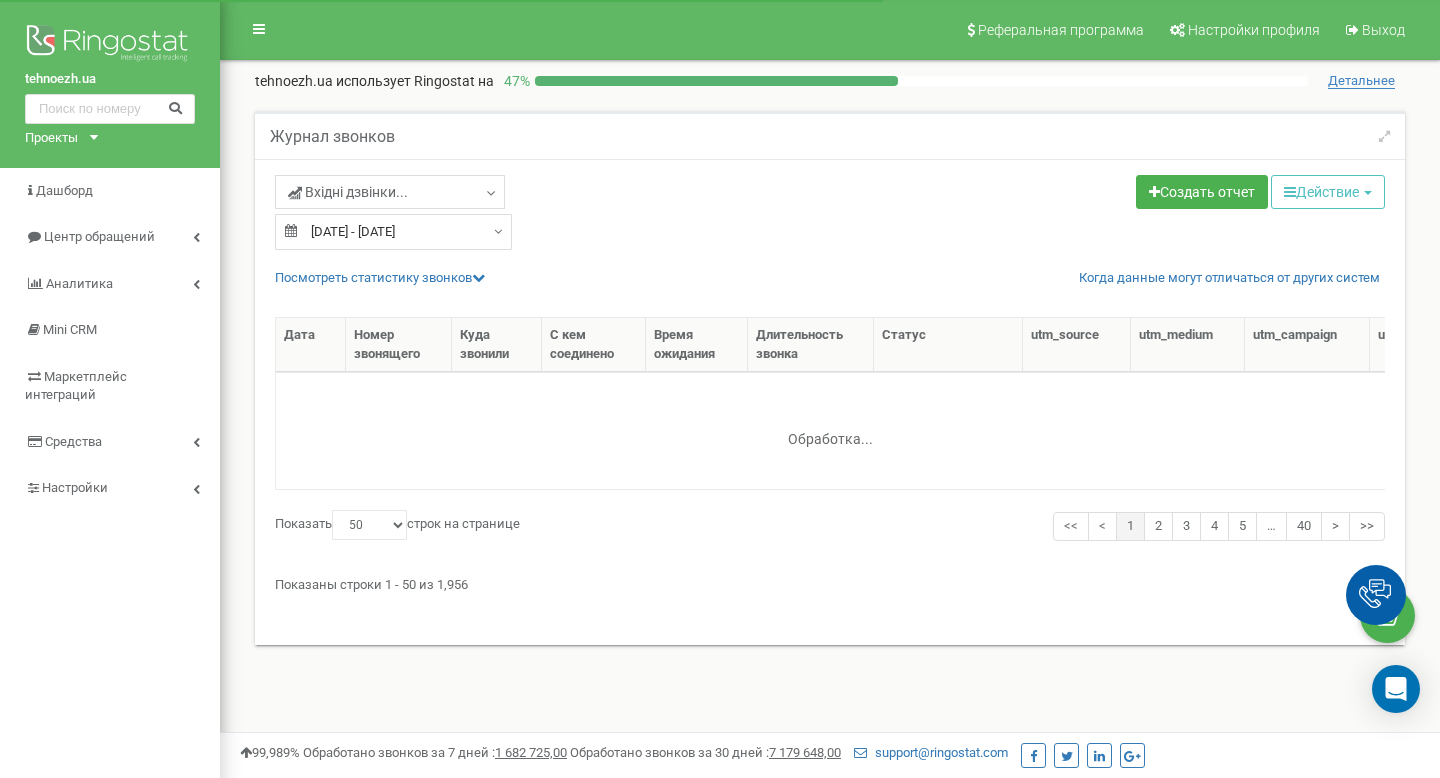 select on "50" 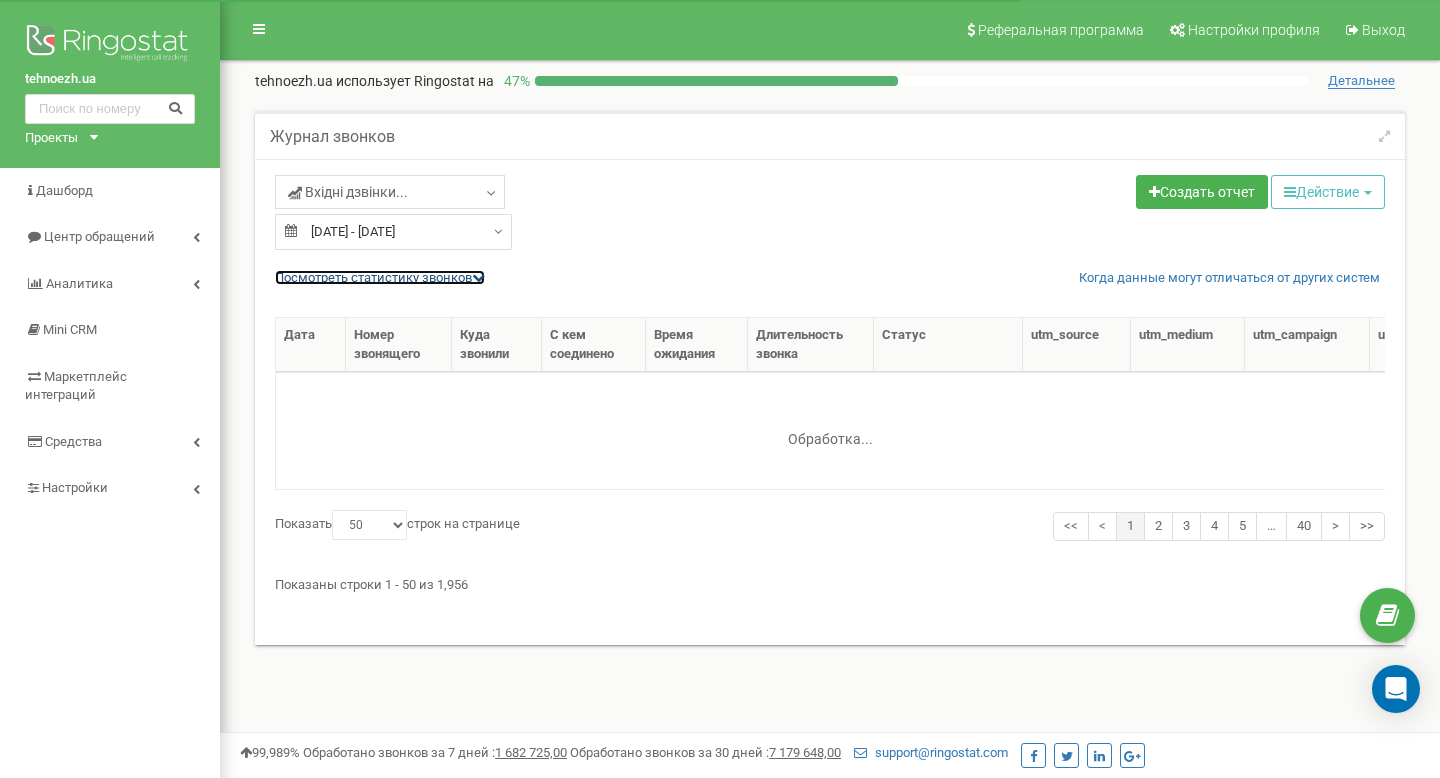 click on "Посмотреть cтатистику звонков" at bounding box center (380, 277) 